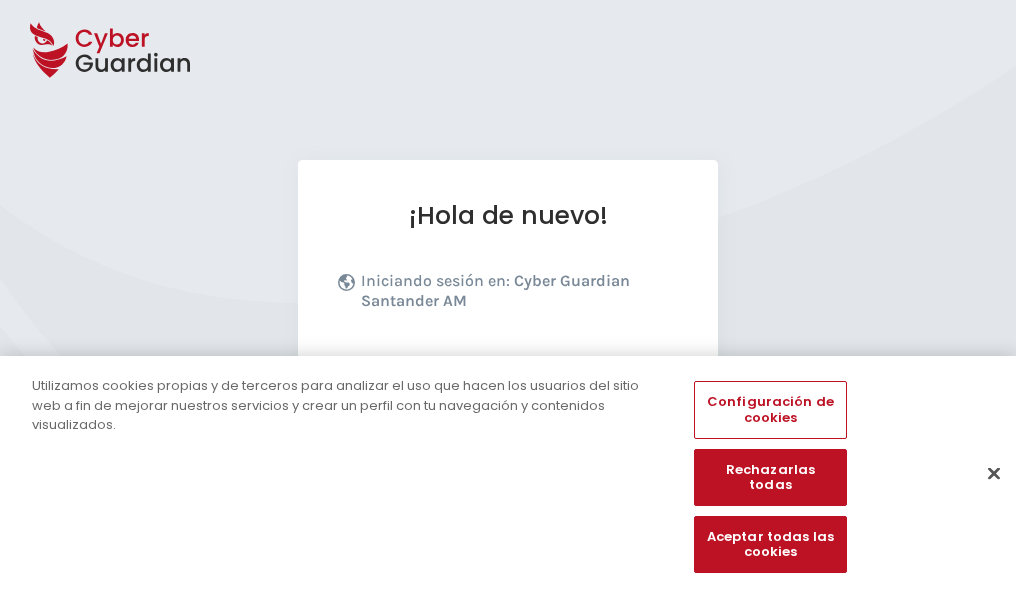 scroll, scrollTop: 245, scrollLeft: 0, axis: vertical 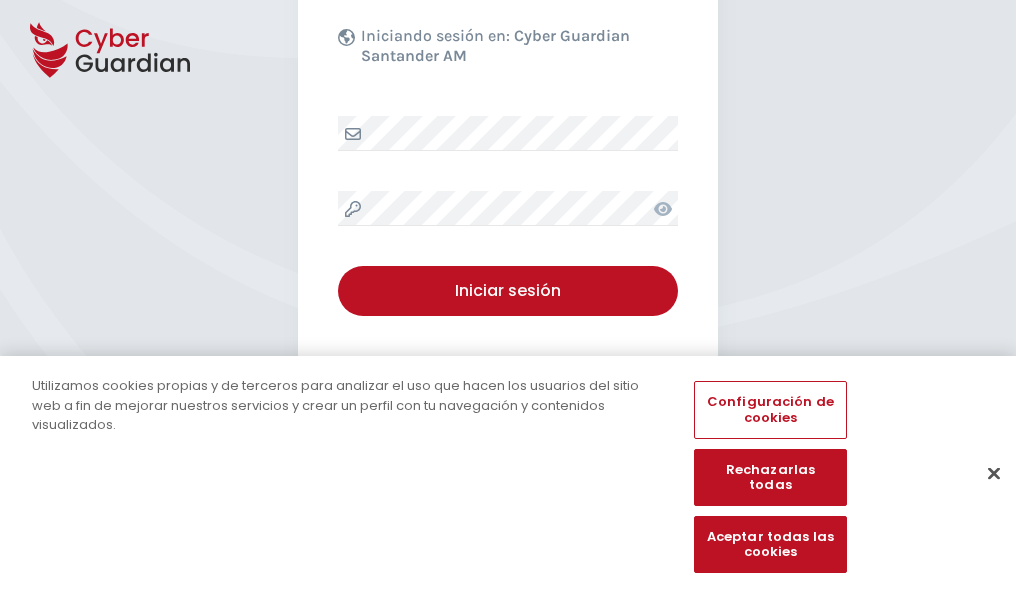 click at bounding box center (994, 473) 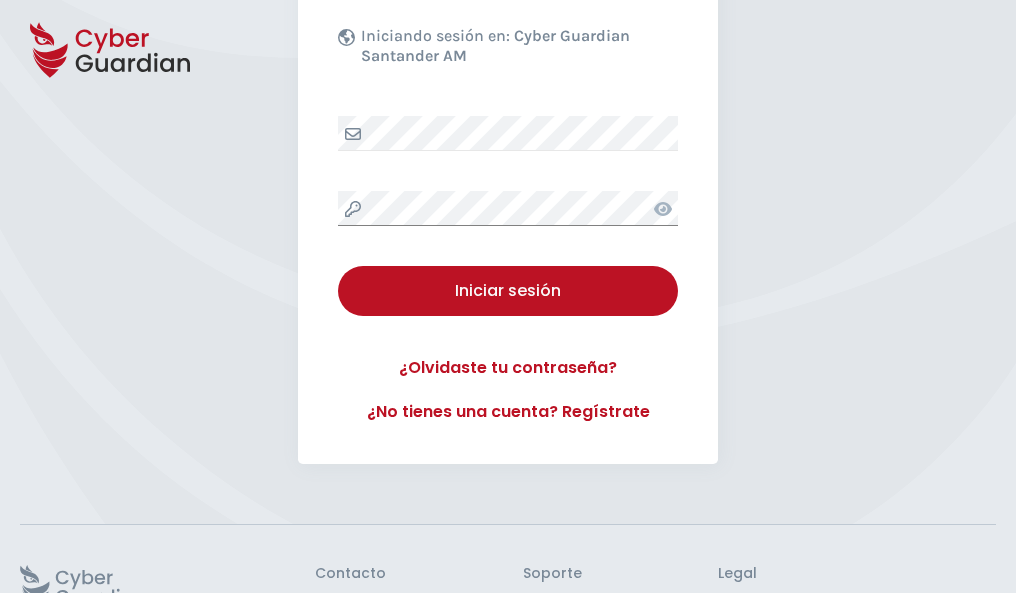 scroll, scrollTop: 389, scrollLeft: 0, axis: vertical 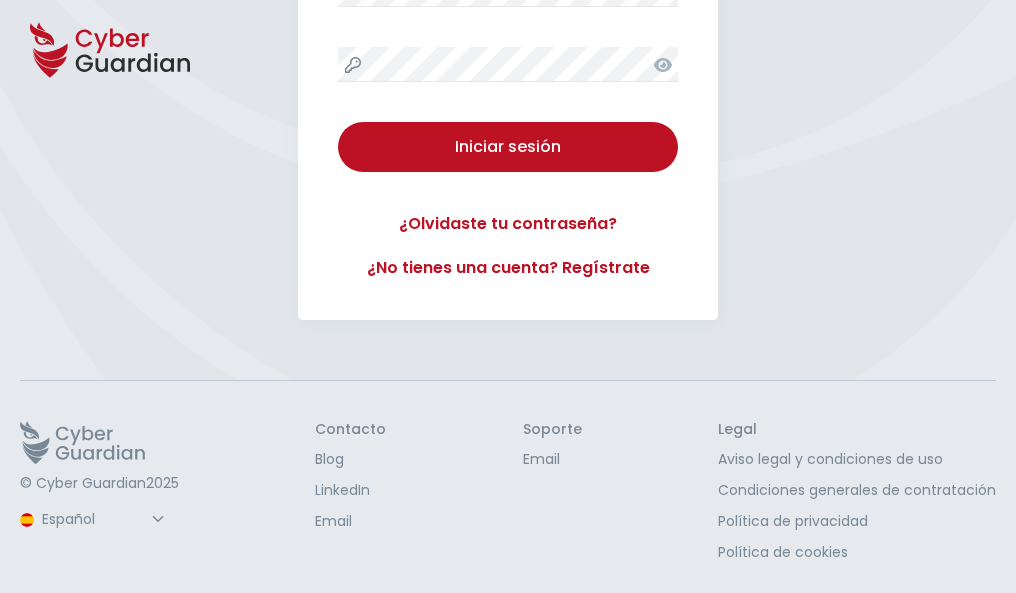 type 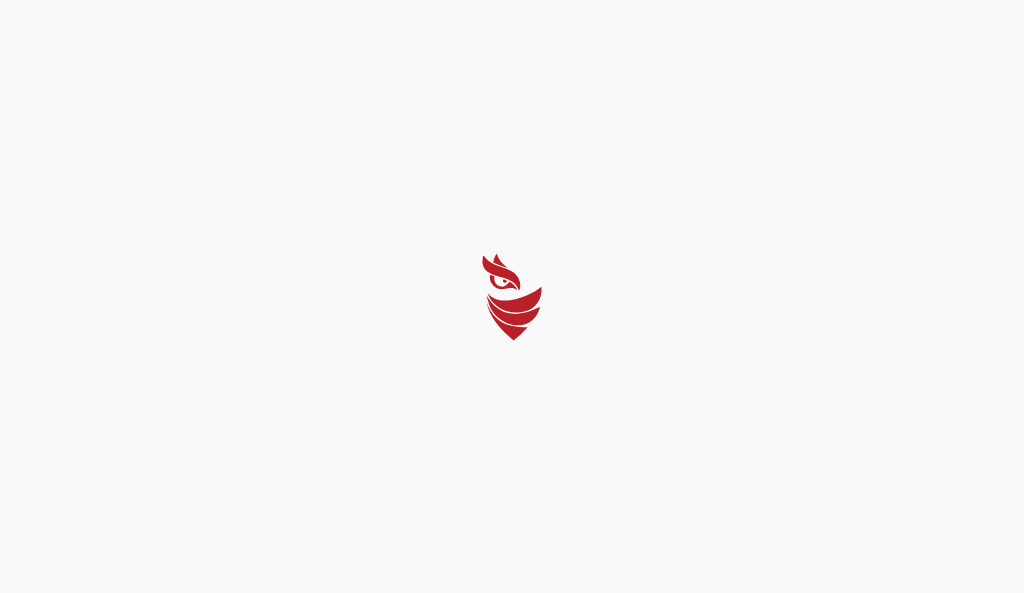 select on "Português (BR)" 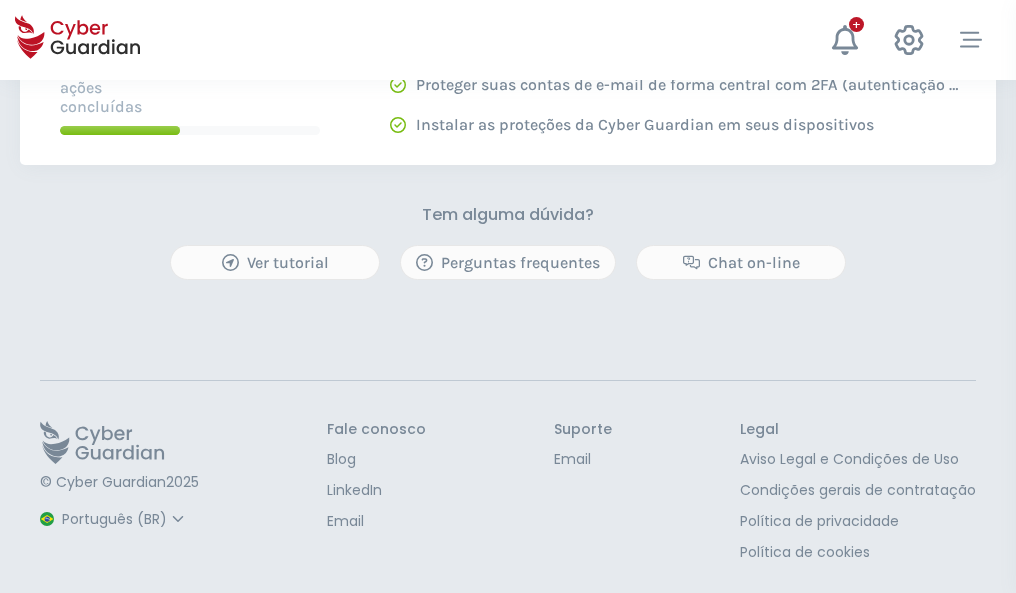 scroll, scrollTop: 0, scrollLeft: 0, axis: both 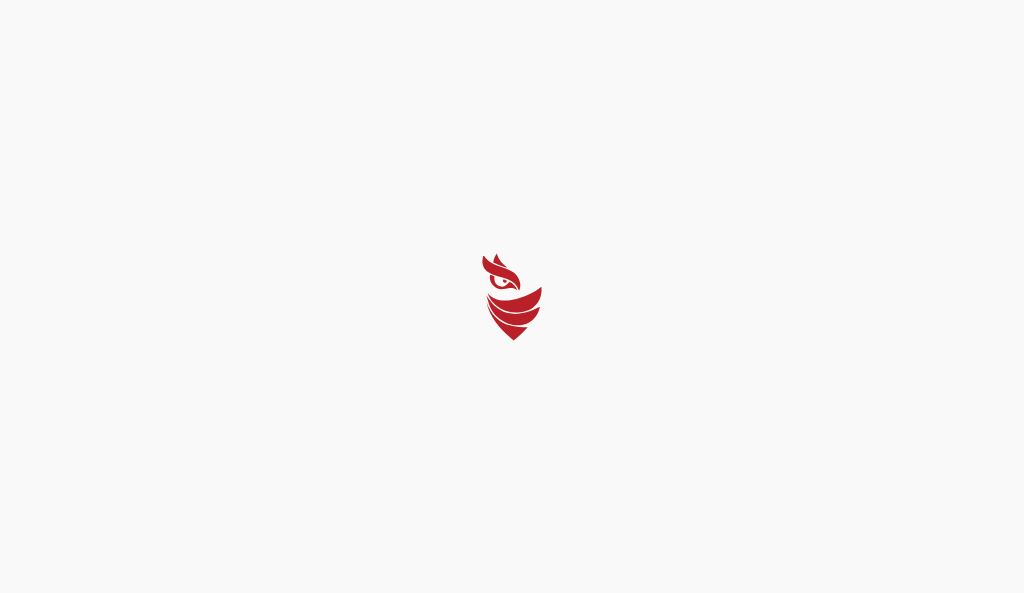 select on "Português (BR)" 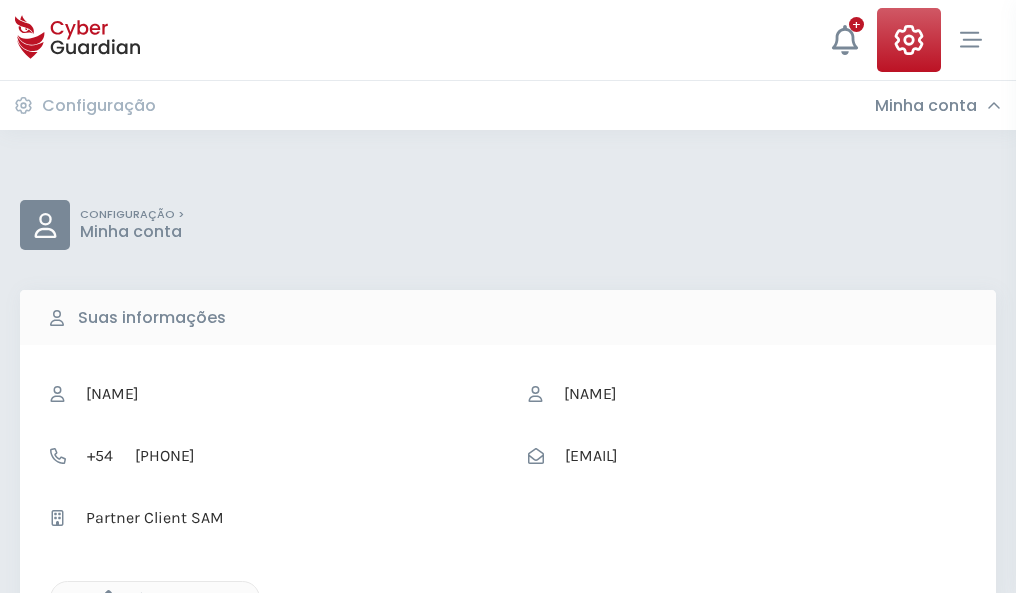 click 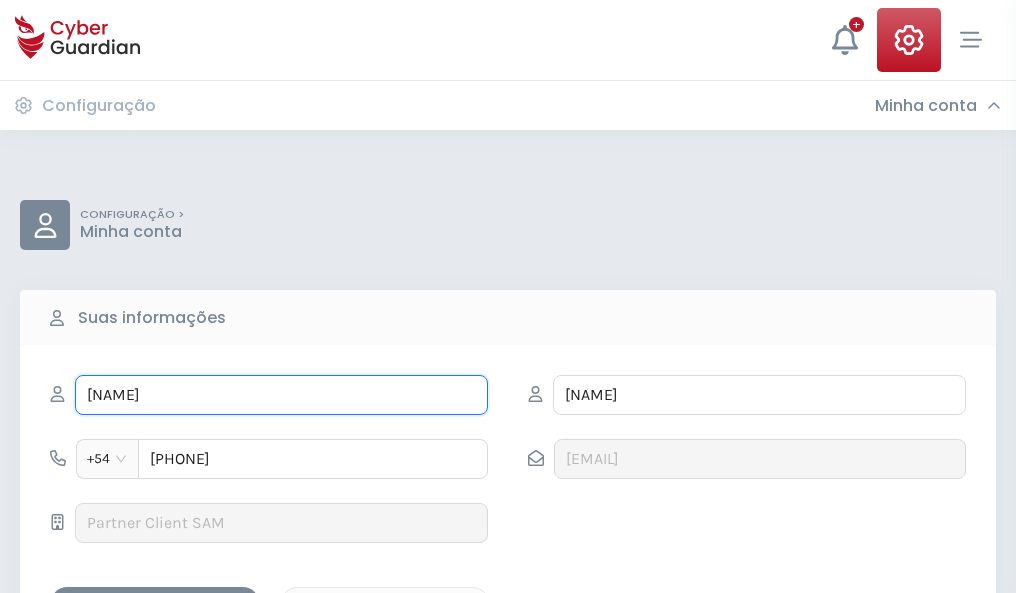click on "ADRIANA" at bounding box center [281, 395] 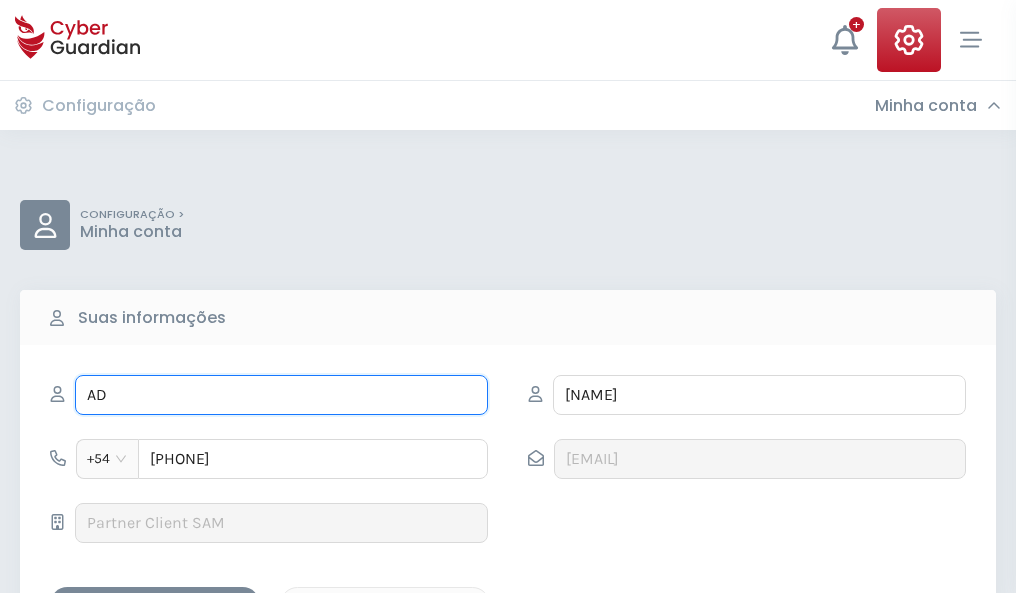 type on "A" 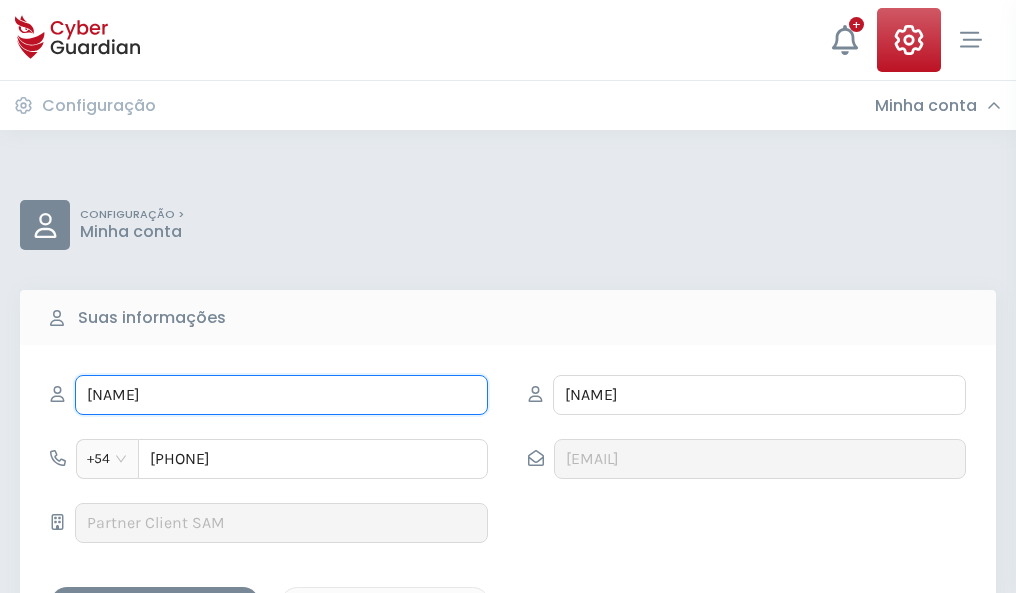 type on "Saturnina" 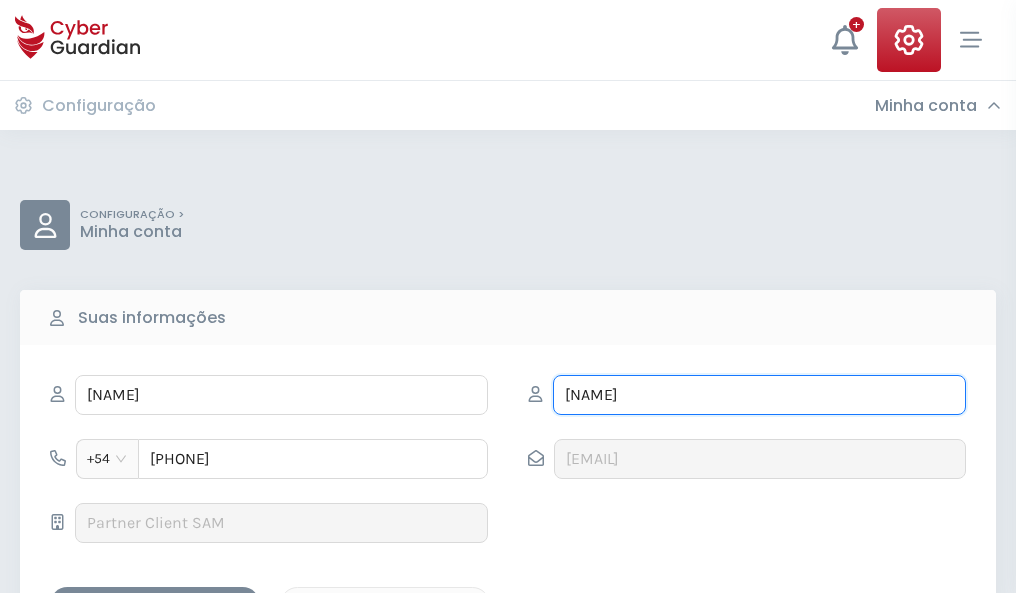 click on "PERALES" at bounding box center (759, 395) 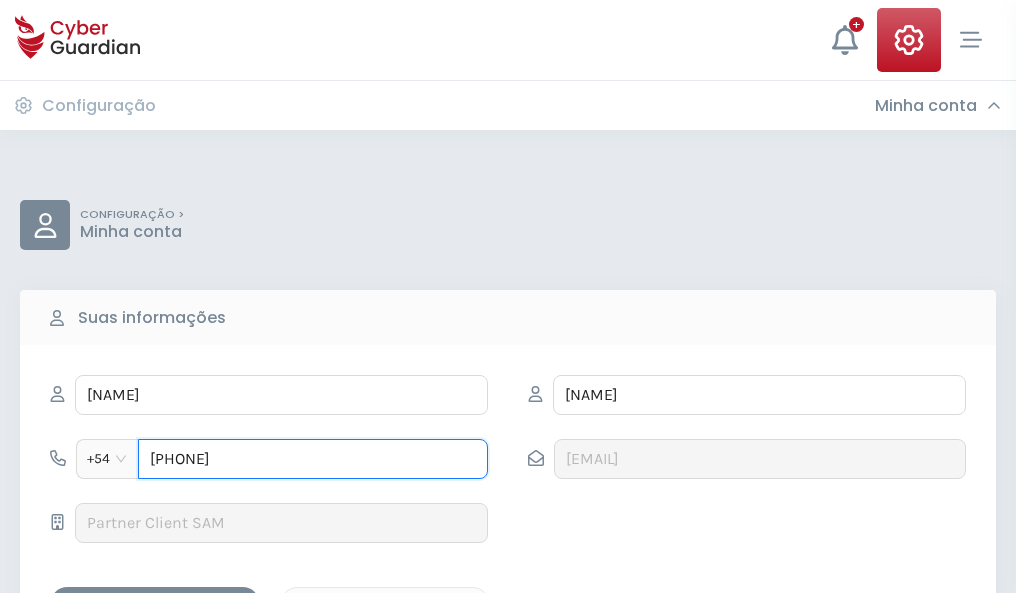 click on "4846375684" at bounding box center [313, 459] 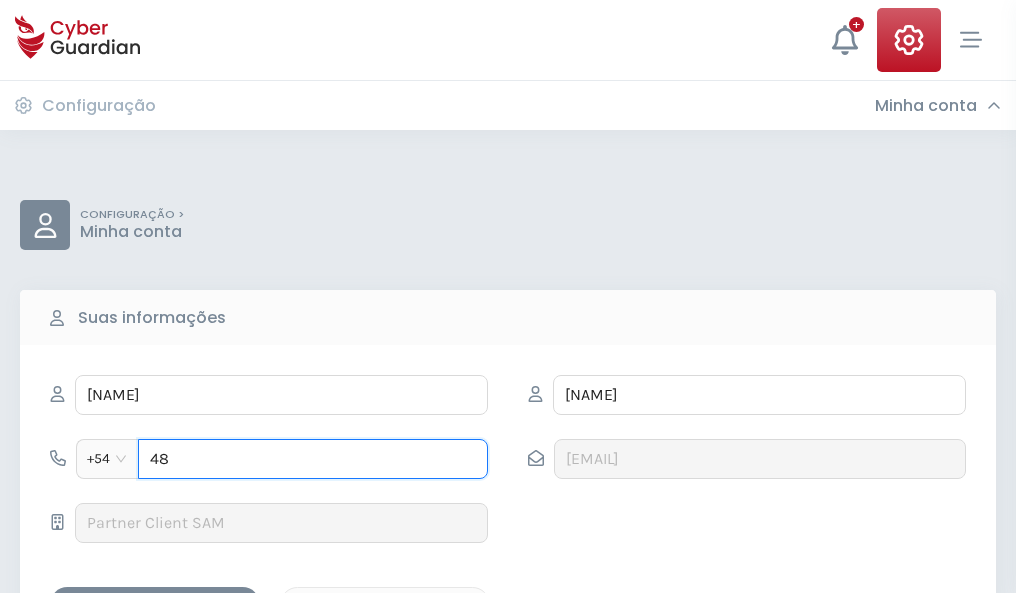 type on "4" 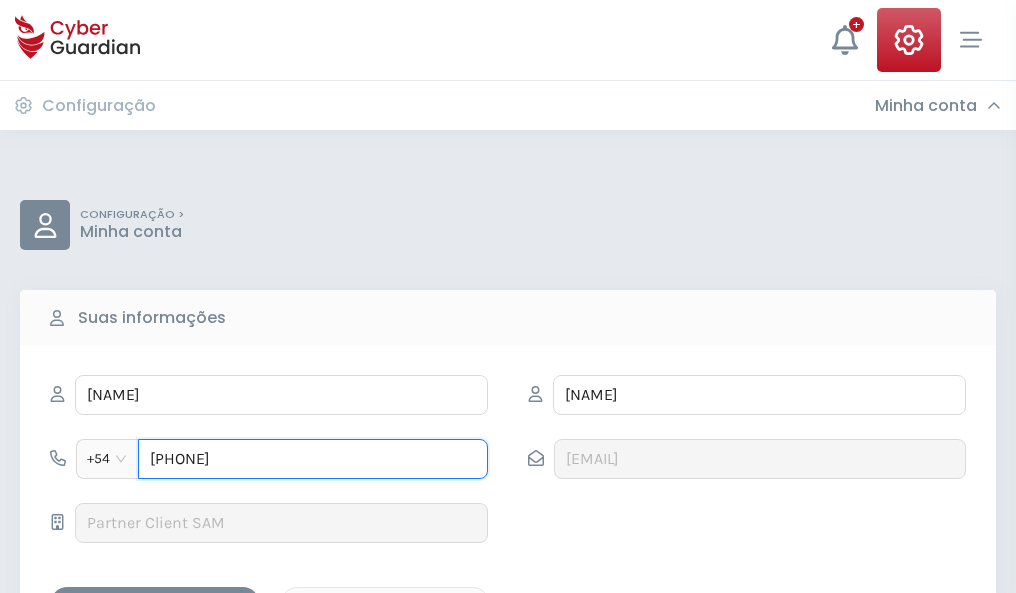 type on "4876208677" 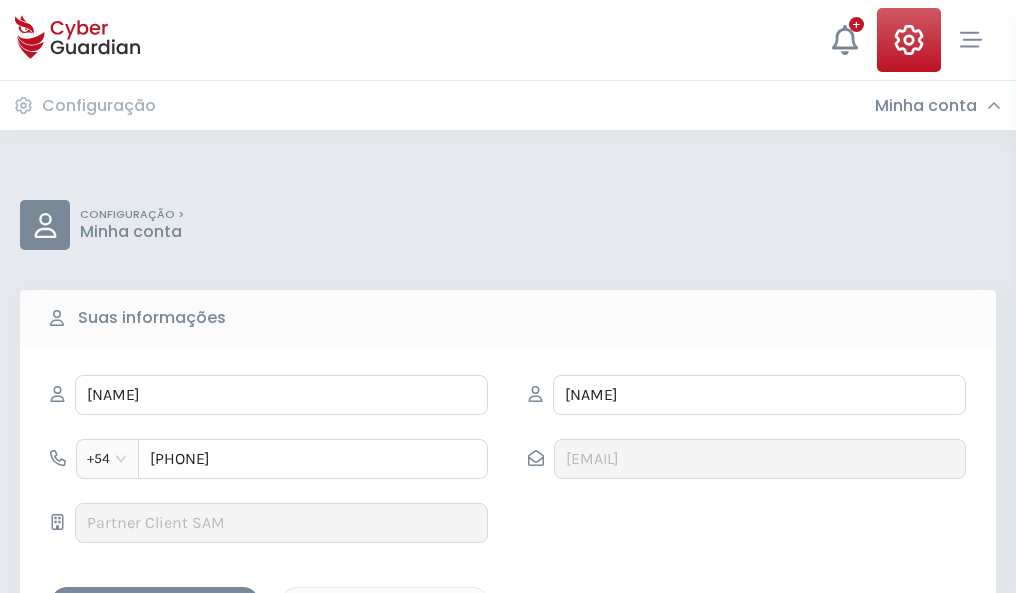 click on "Salvar alterações" at bounding box center (155, 604) 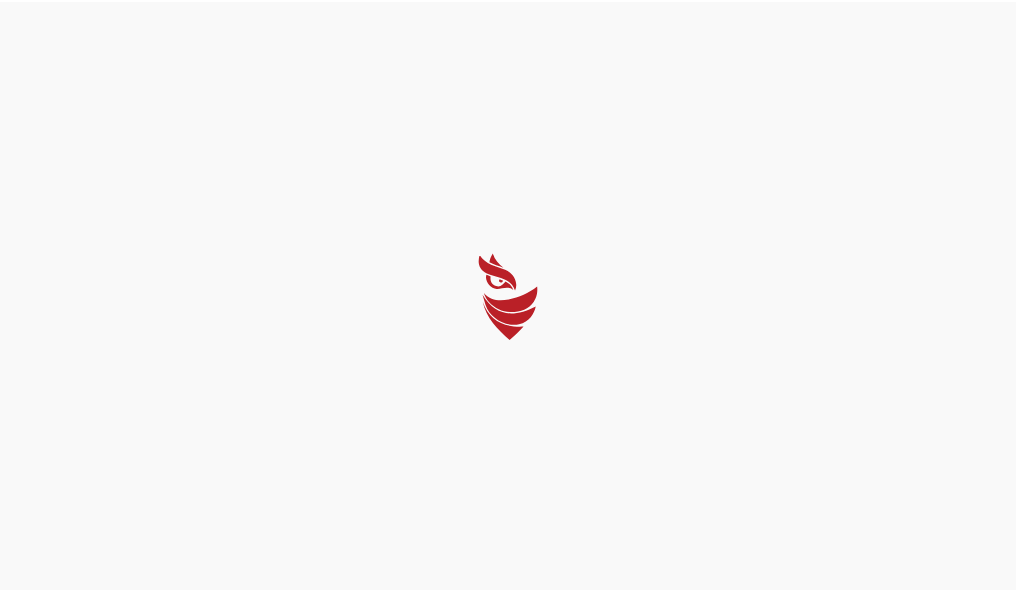 scroll, scrollTop: 0, scrollLeft: 0, axis: both 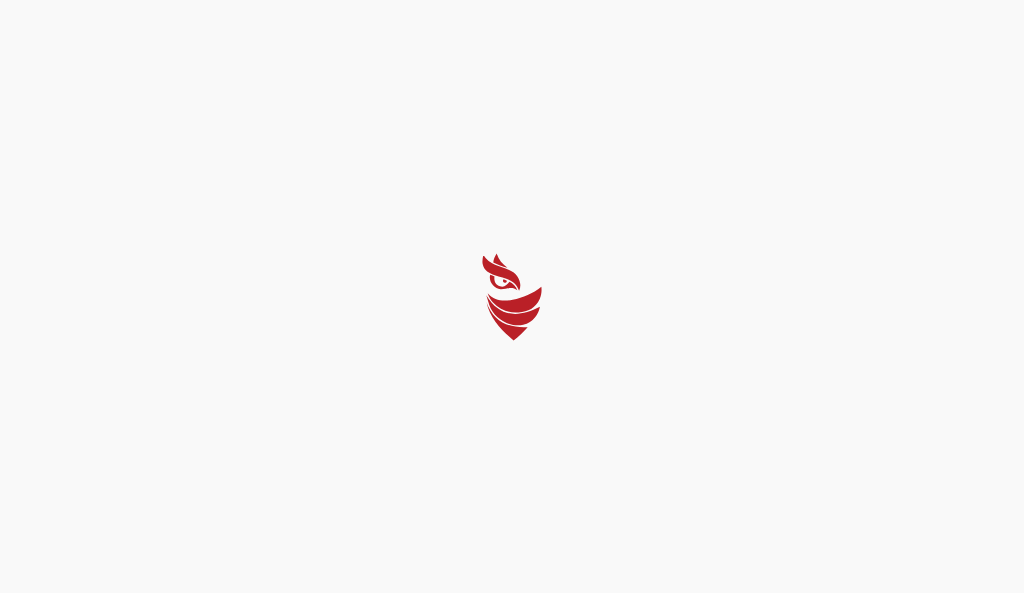 select on "Português (BR)" 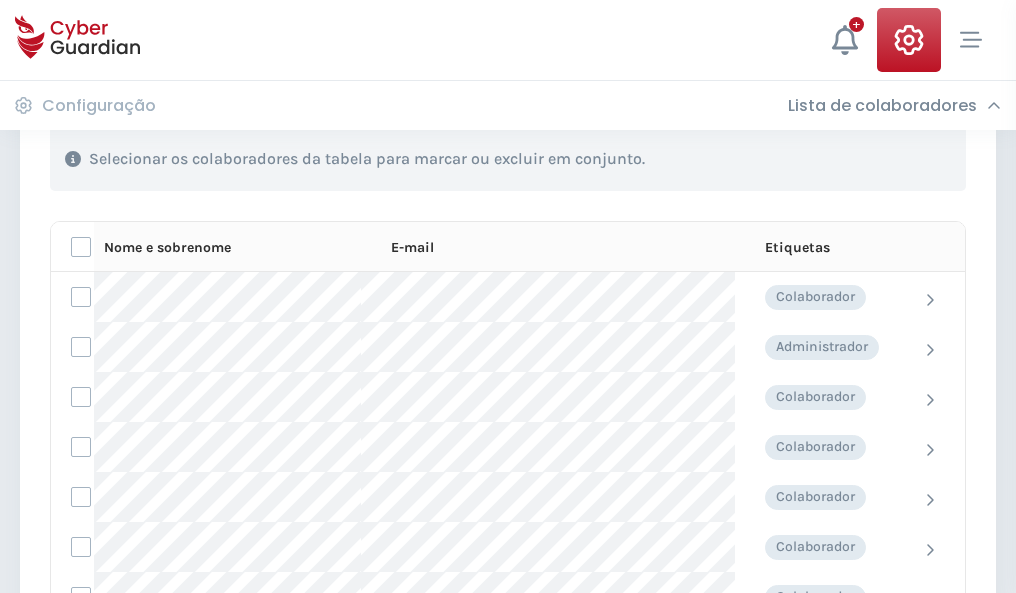 scroll, scrollTop: 856, scrollLeft: 0, axis: vertical 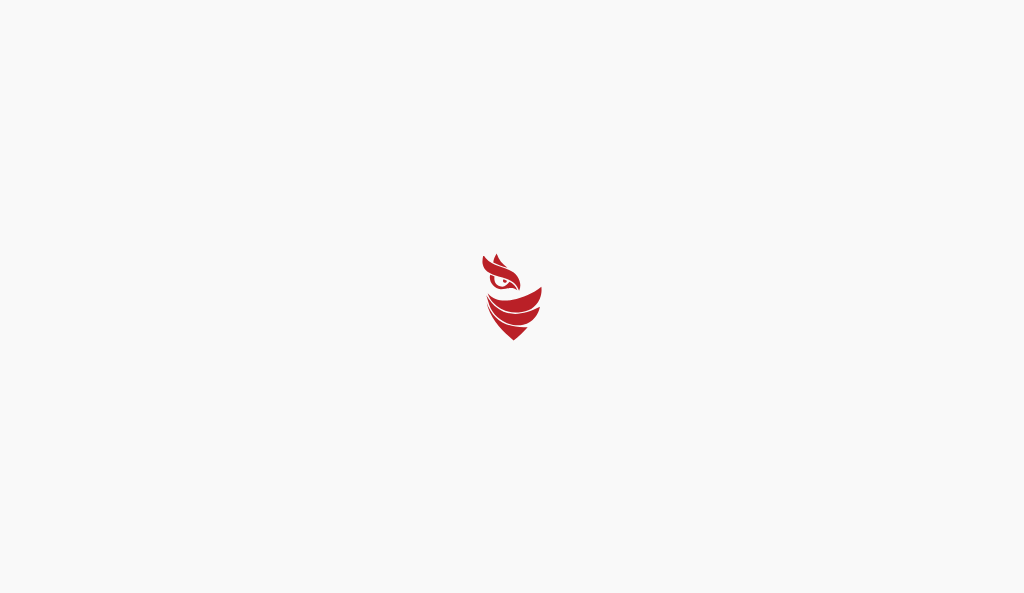 select on "Português (BR)" 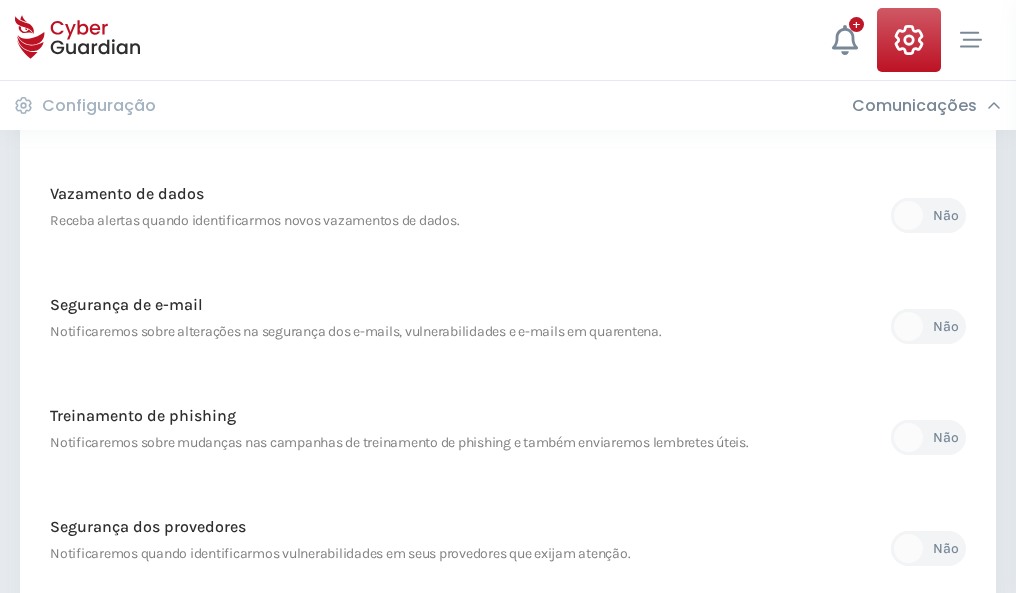 scroll, scrollTop: 1053, scrollLeft: 0, axis: vertical 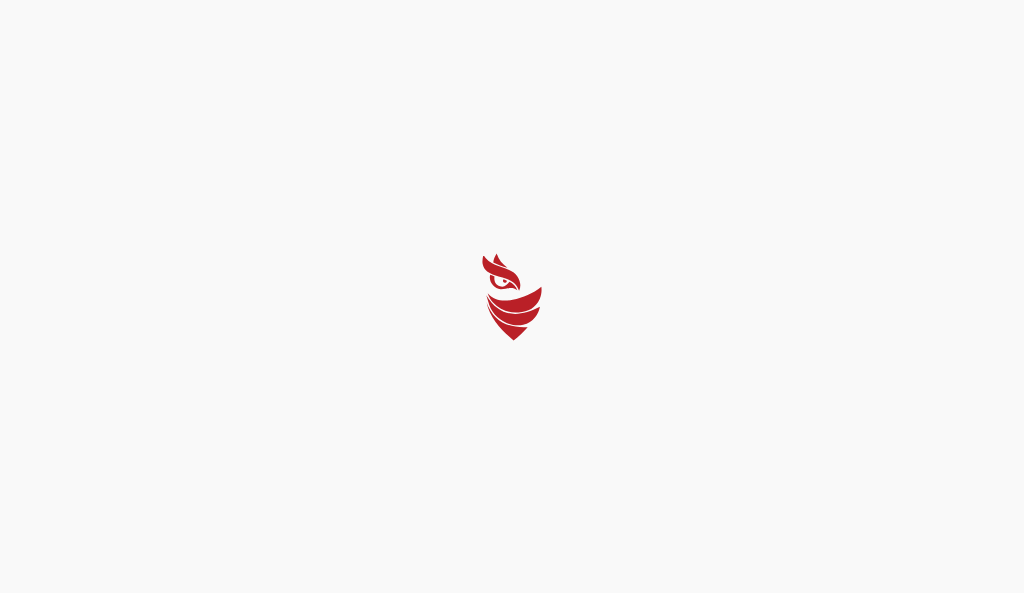 select on "Português (BR)" 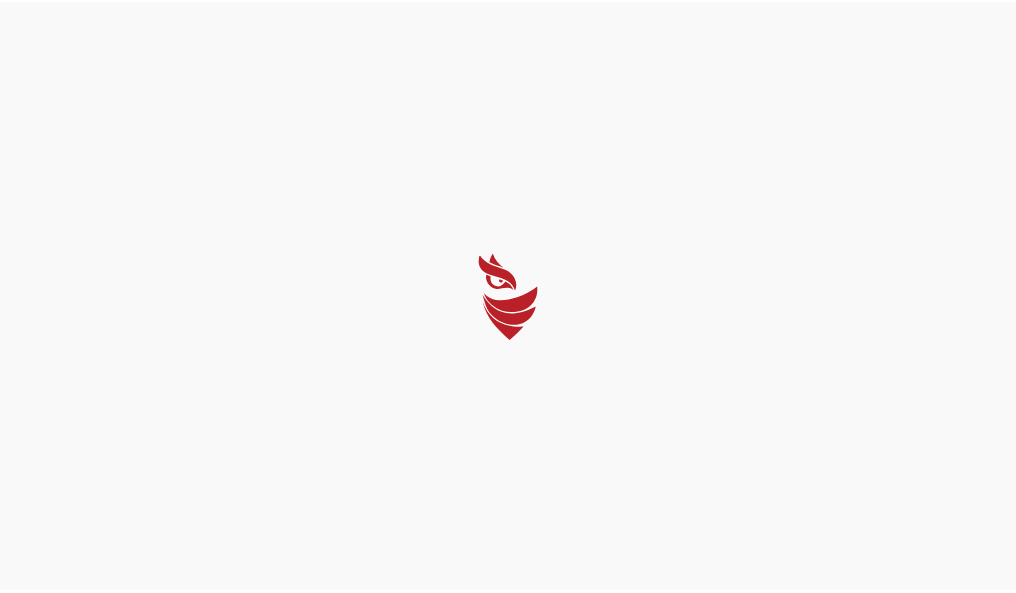 scroll, scrollTop: 0, scrollLeft: 0, axis: both 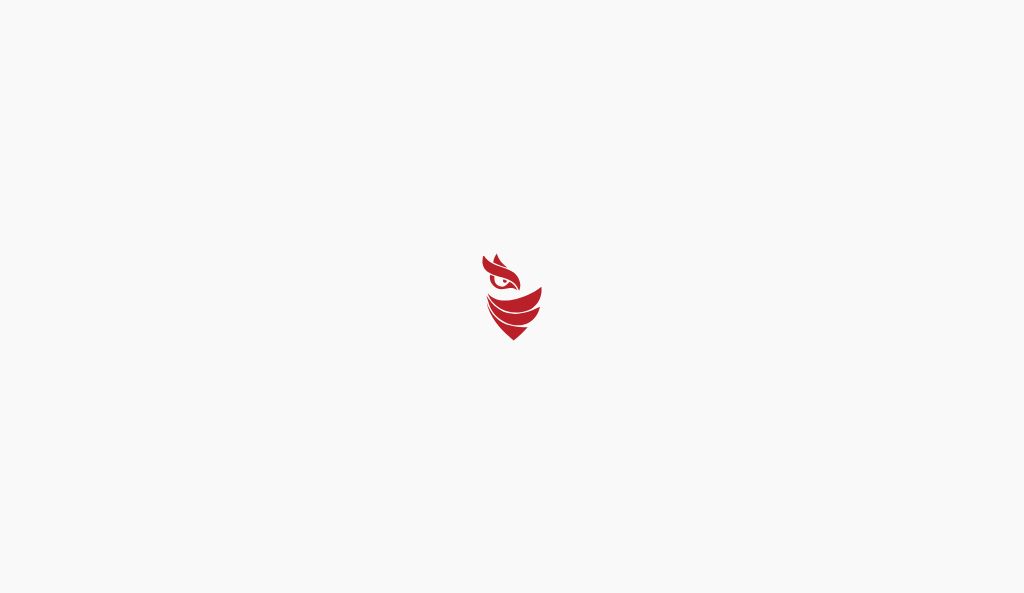 select on "Português (BR)" 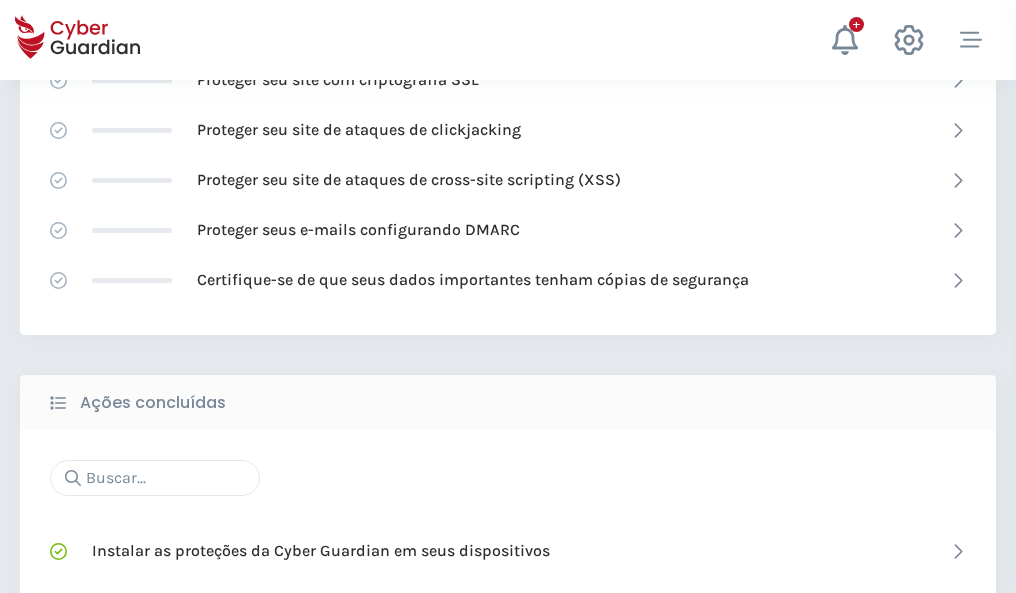 scroll, scrollTop: 1332, scrollLeft: 0, axis: vertical 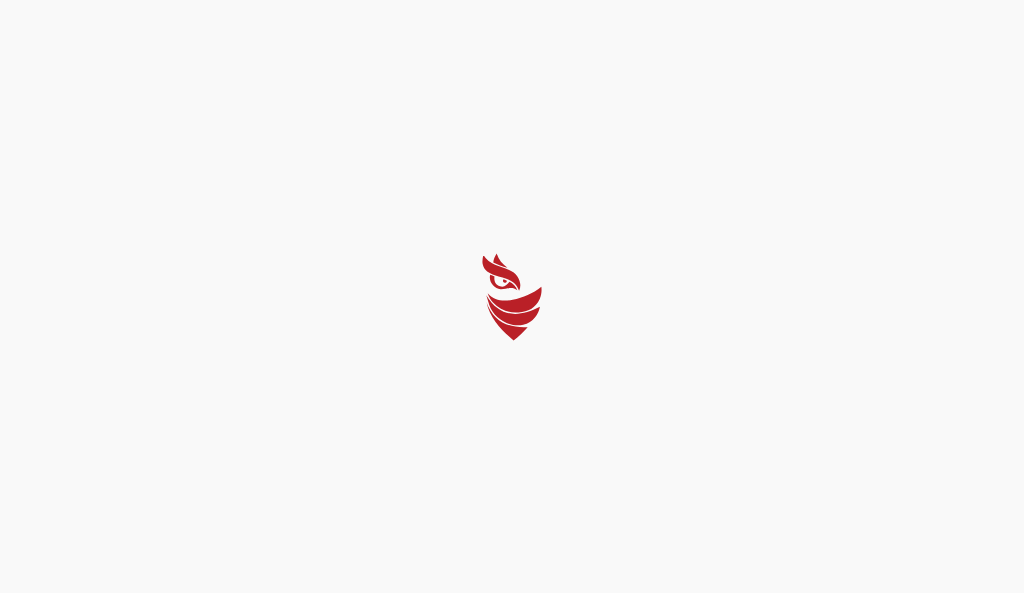select on "Português (BR)" 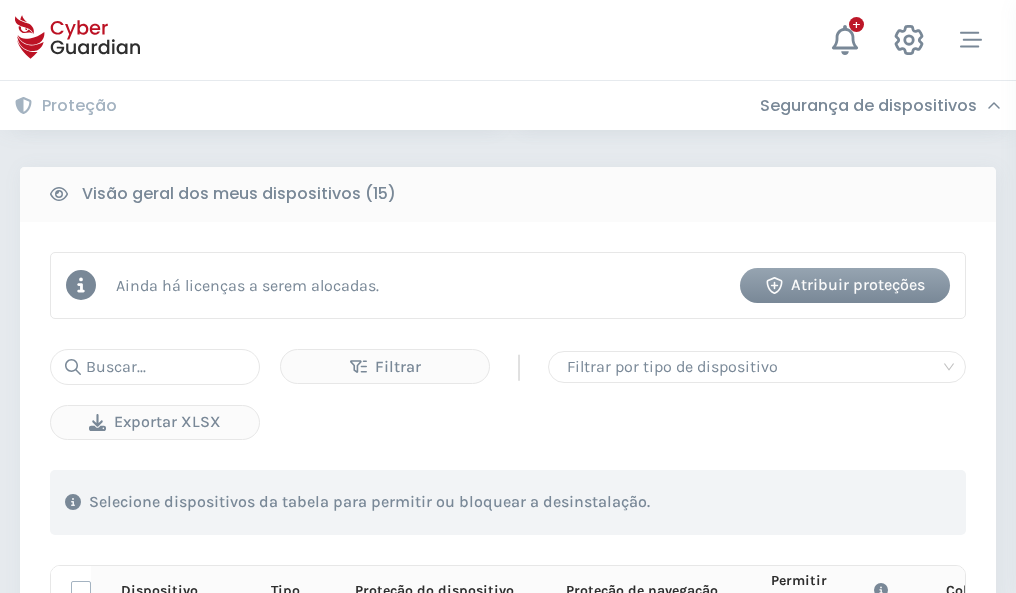 scroll, scrollTop: 1767, scrollLeft: 0, axis: vertical 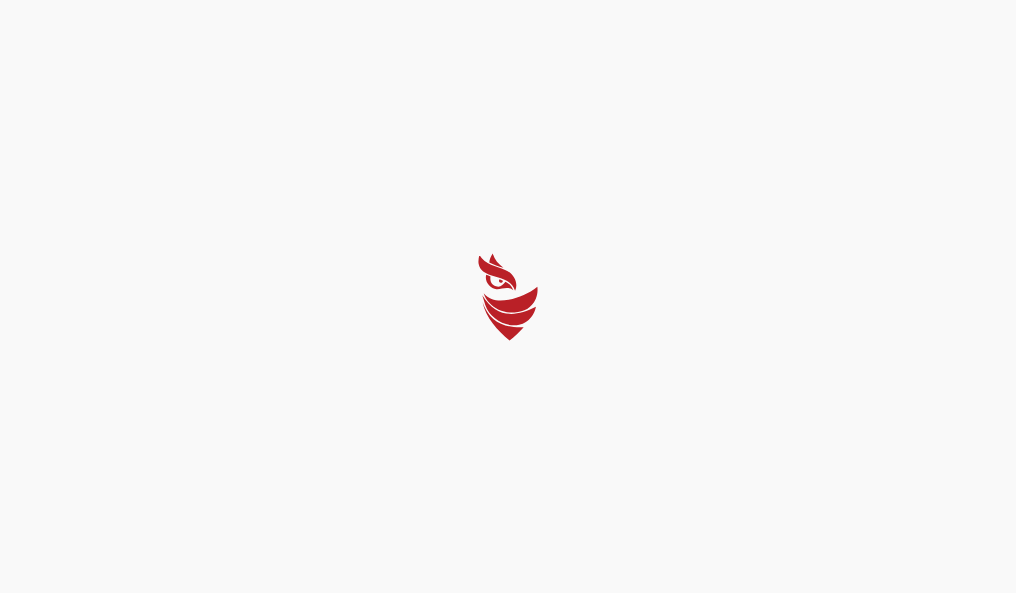 select on "Português (BR)" 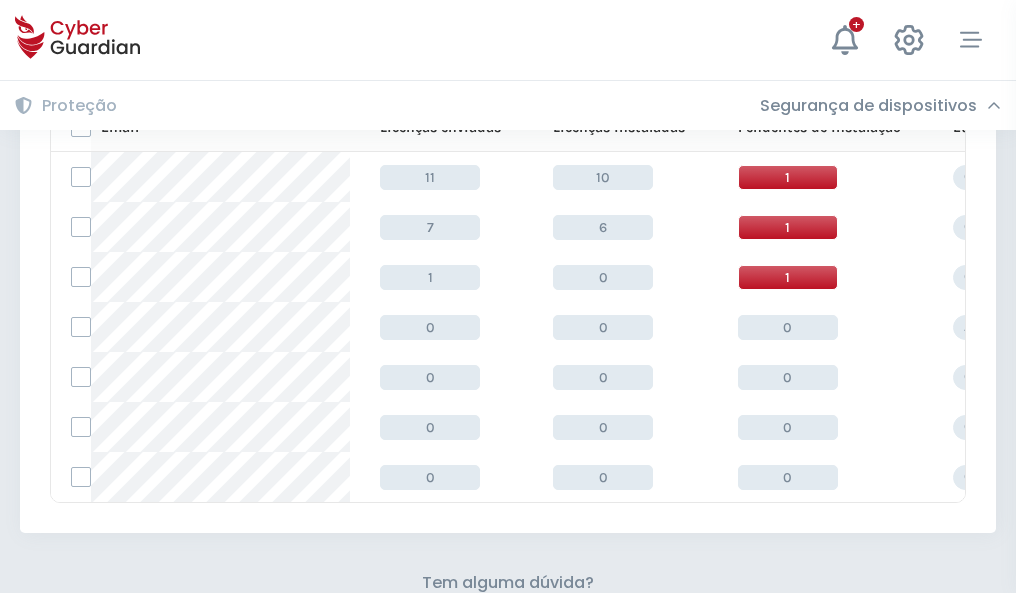 scroll, scrollTop: 878, scrollLeft: 0, axis: vertical 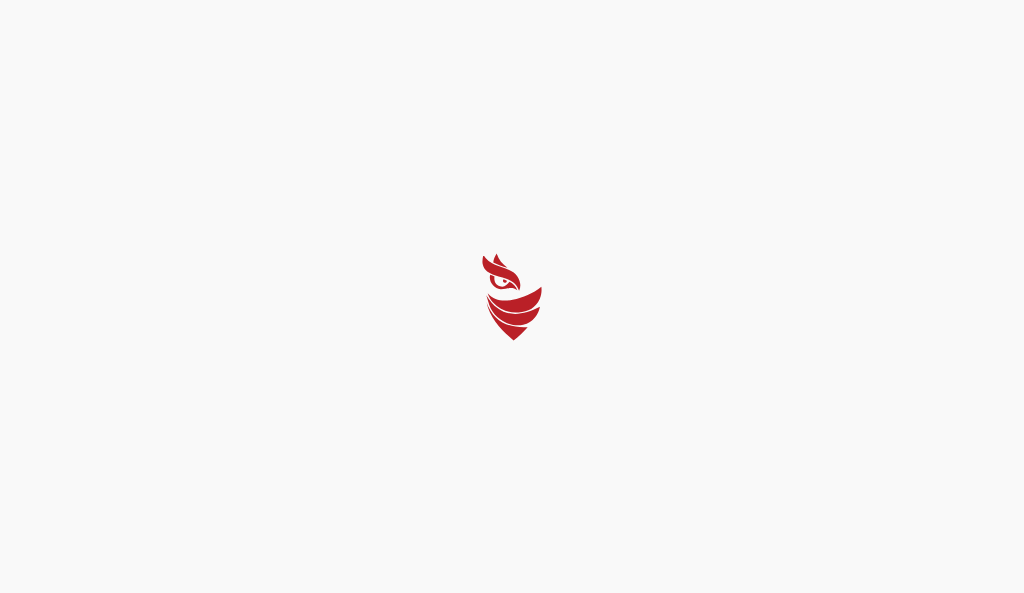 select on "Português (BR)" 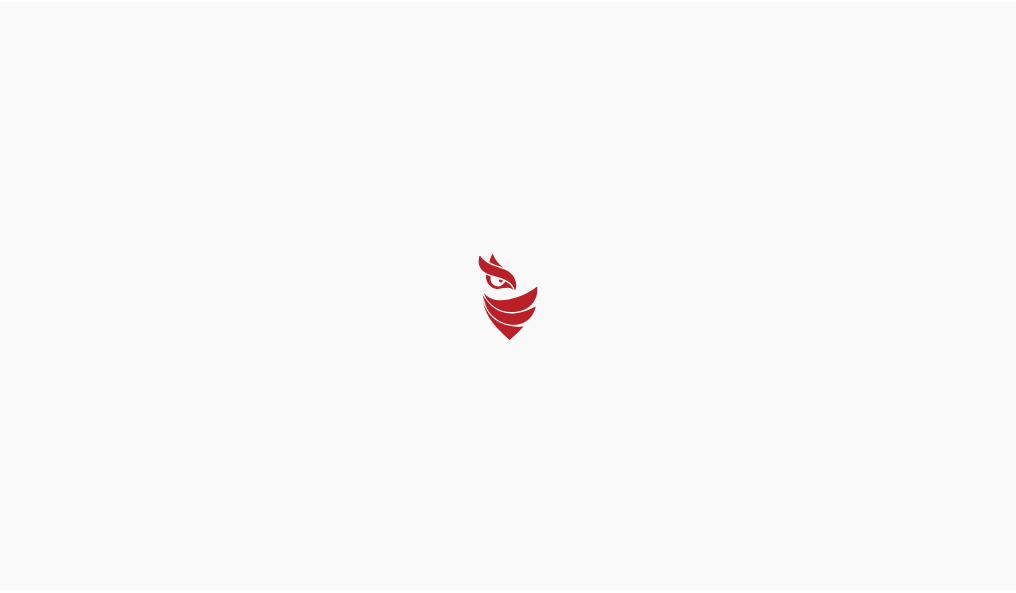 scroll, scrollTop: 0, scrollLeft: 0, axis: both 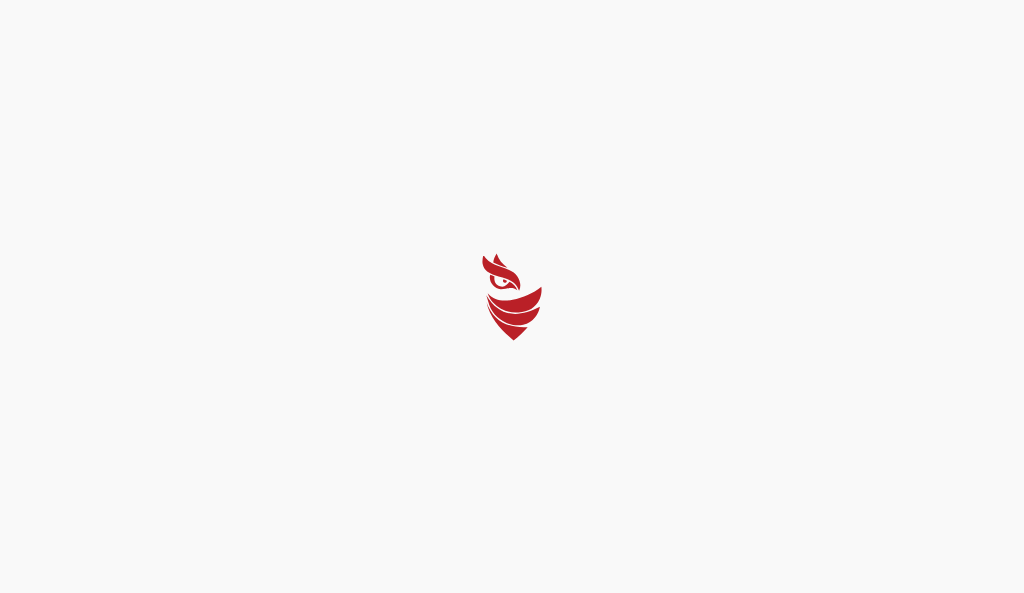 select on "Português (BR)" 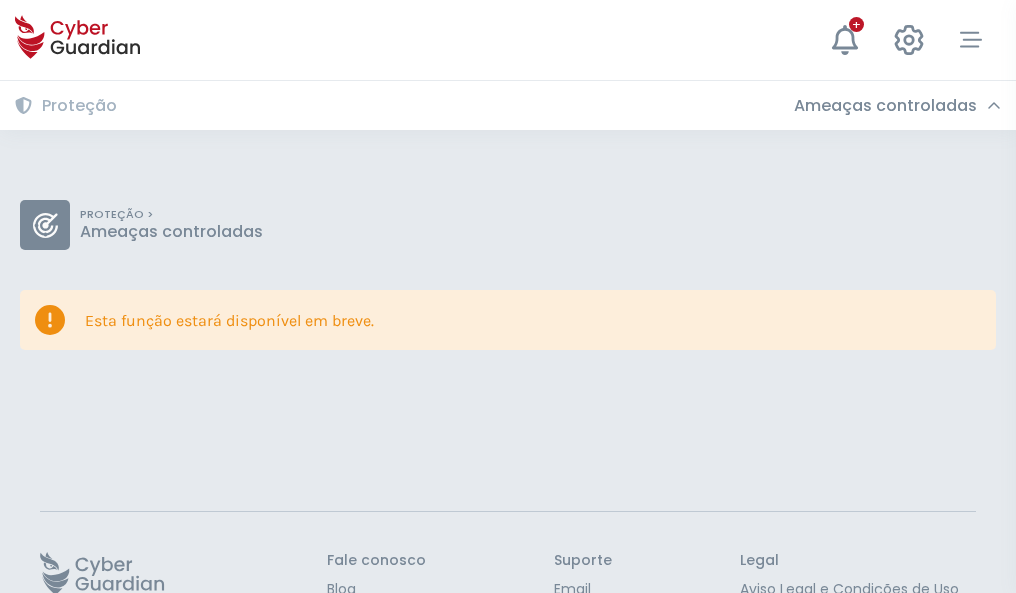 scroll, scrollTop: 130, scrollLeft: 0, axis: vertical 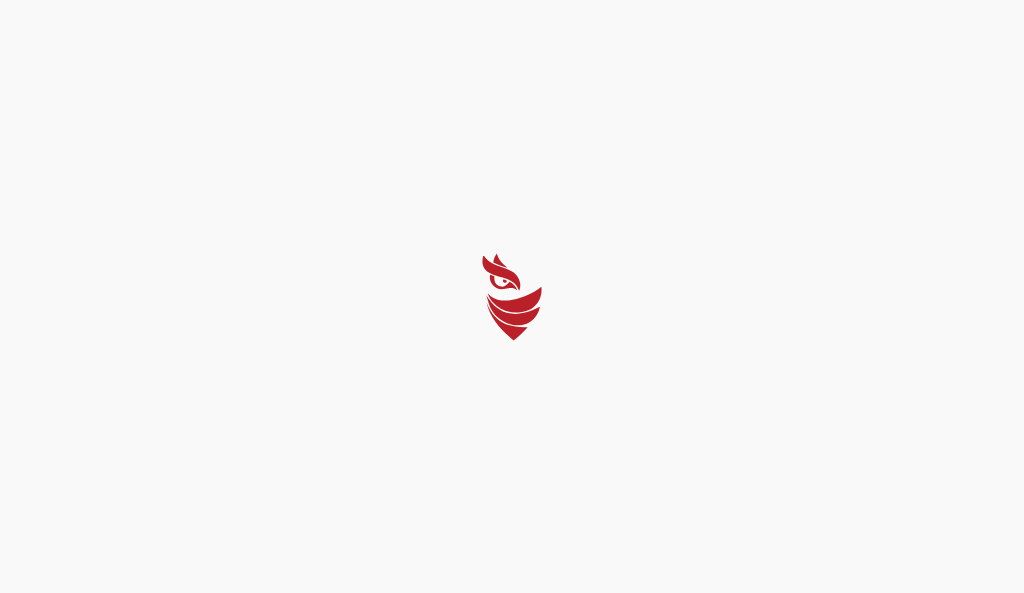 select on "Português (BR)" 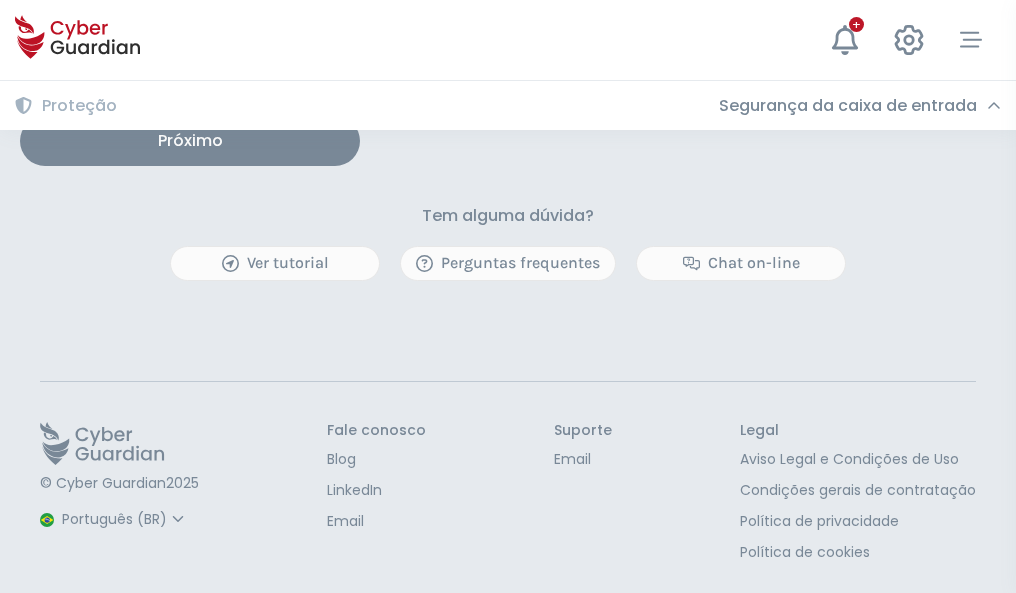 scroll, scrollTop: 1650, scrollLeft: 0, axis: vertical 